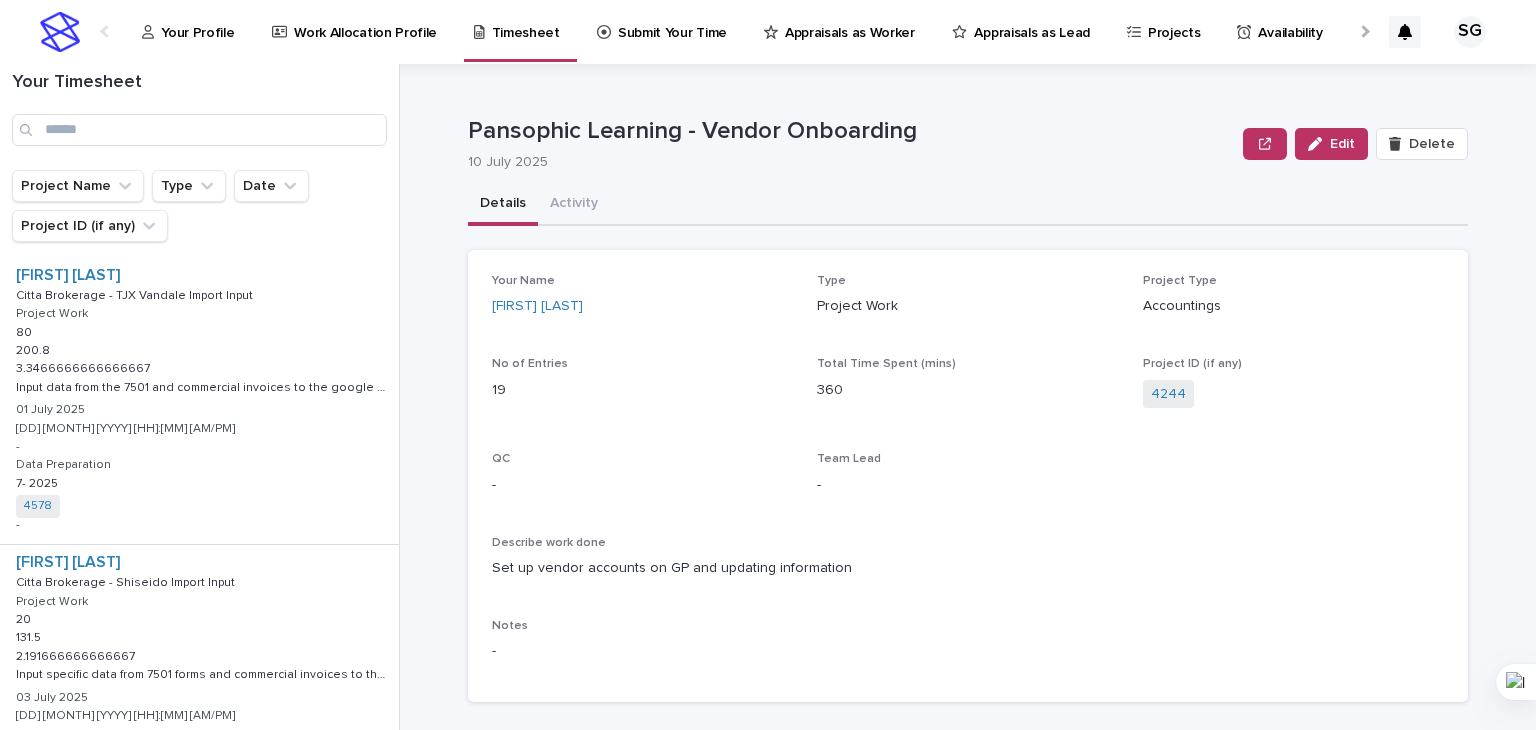 scroll, scrollTop: 0, scrollLeft: 0, axis: both 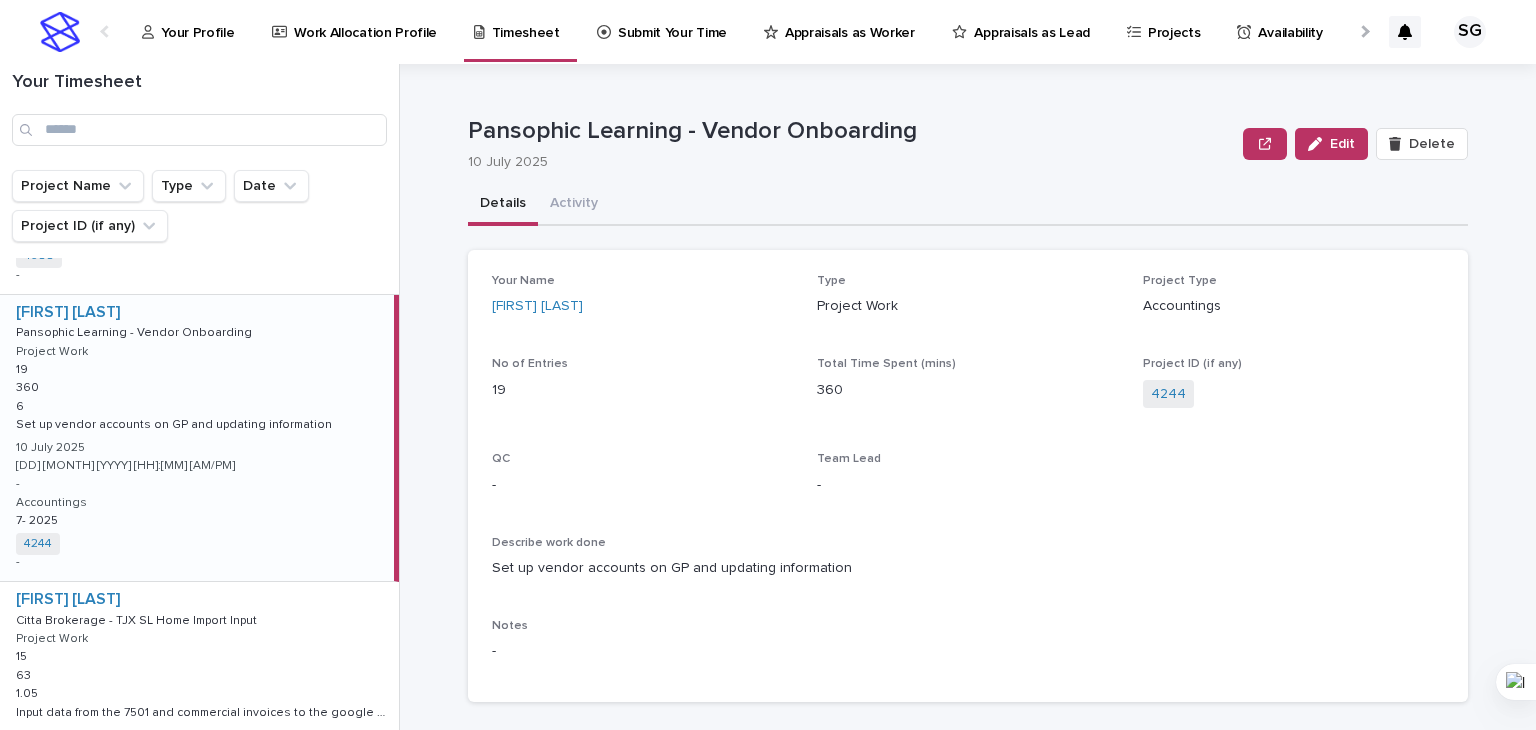 click on "[FIRST] [LAST]   Pansophic Learning - Vendor Onboarding Pansophic Learning - Vendor Onboarding   Project Work 19 19   360 360   6 6   Set up vendor accounts on GP and updating information Set up vendor accounts on GP and updating information   [DD] [MONTH] [YYYY] [DD] [MONTH] [YYYY] [HH]:[MM] [AM/PM] - Accountings 7- 2025 7- 2025   4244   + 0 -" at bounding box center [197, 438] 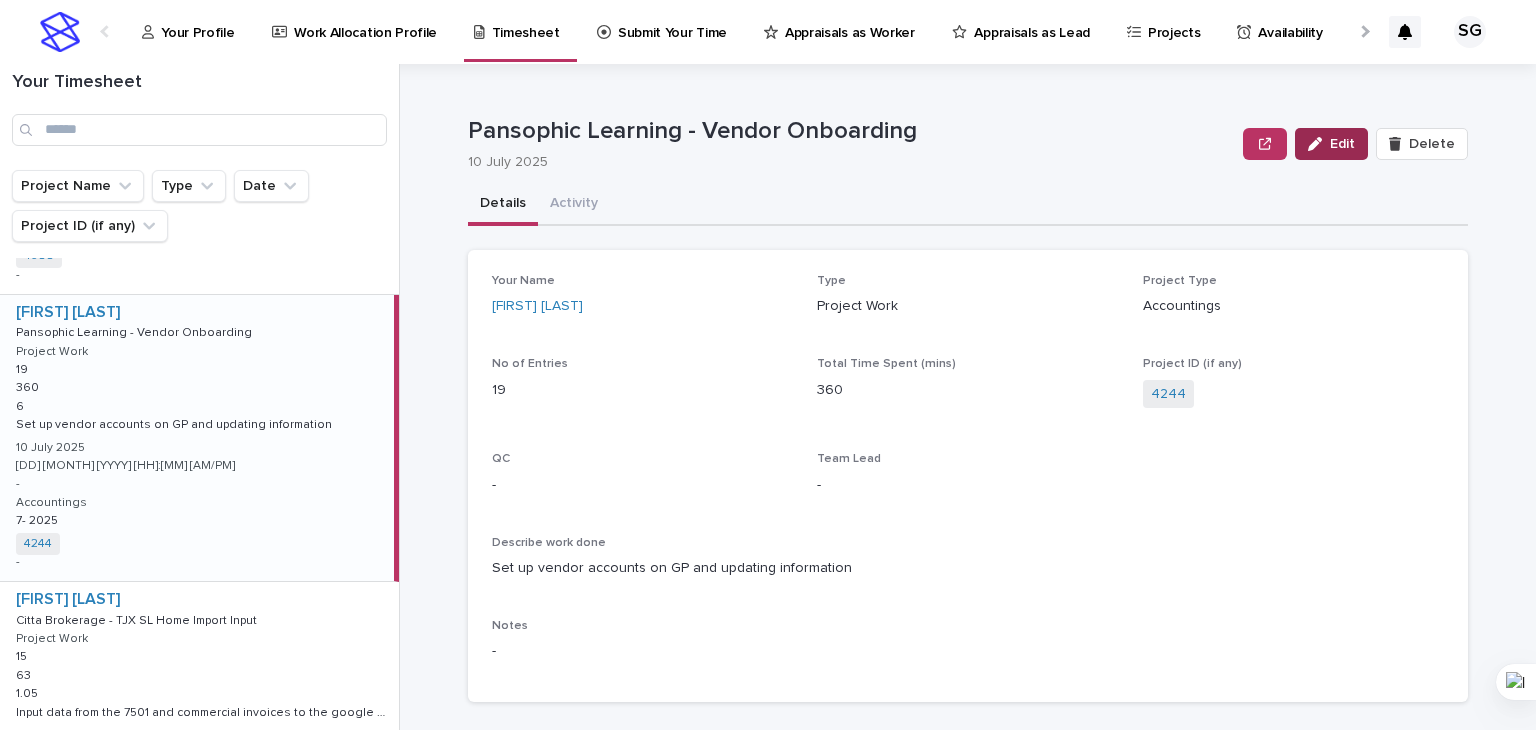 click on "Edit" at bounding box center (1342, 144) 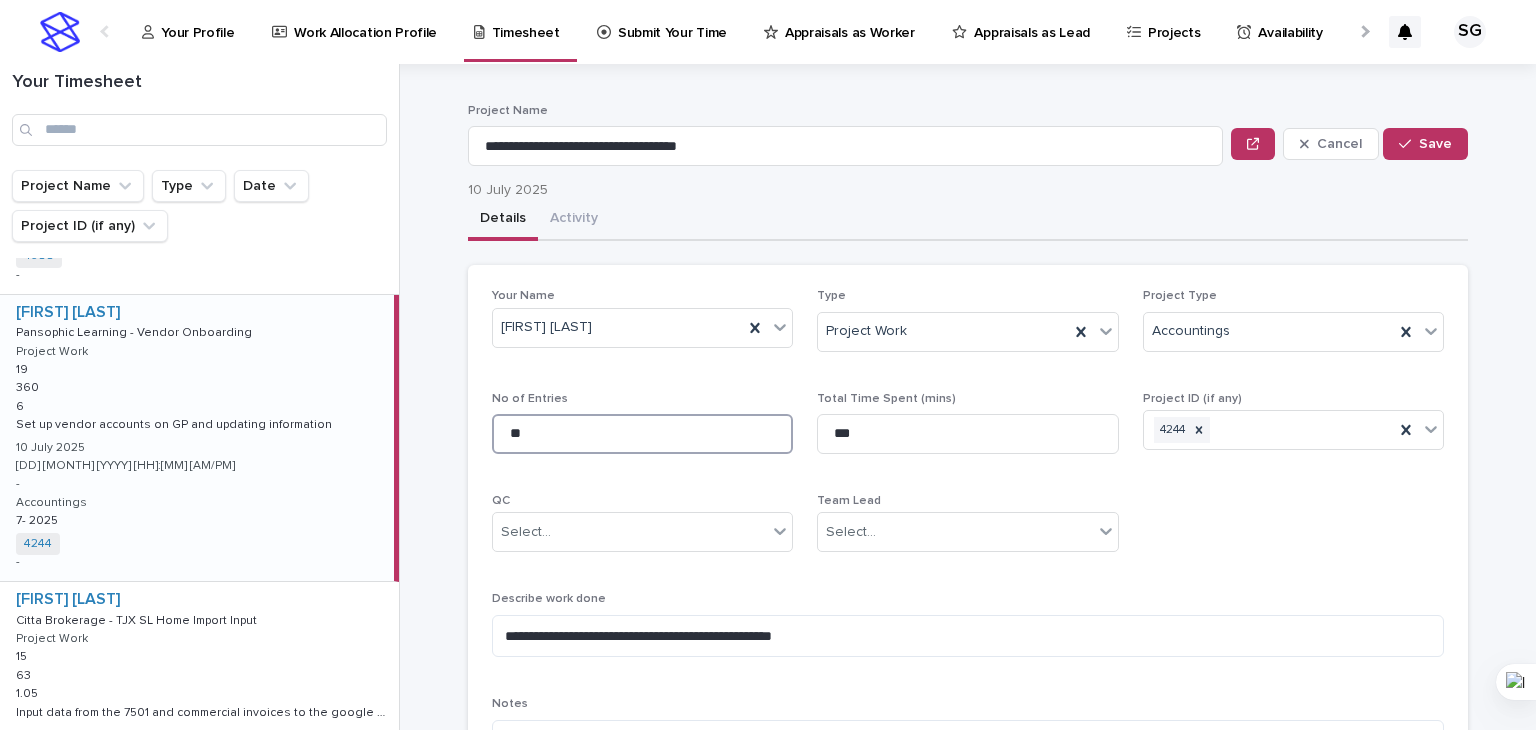 click on "**" at bounding box center [642, 434] 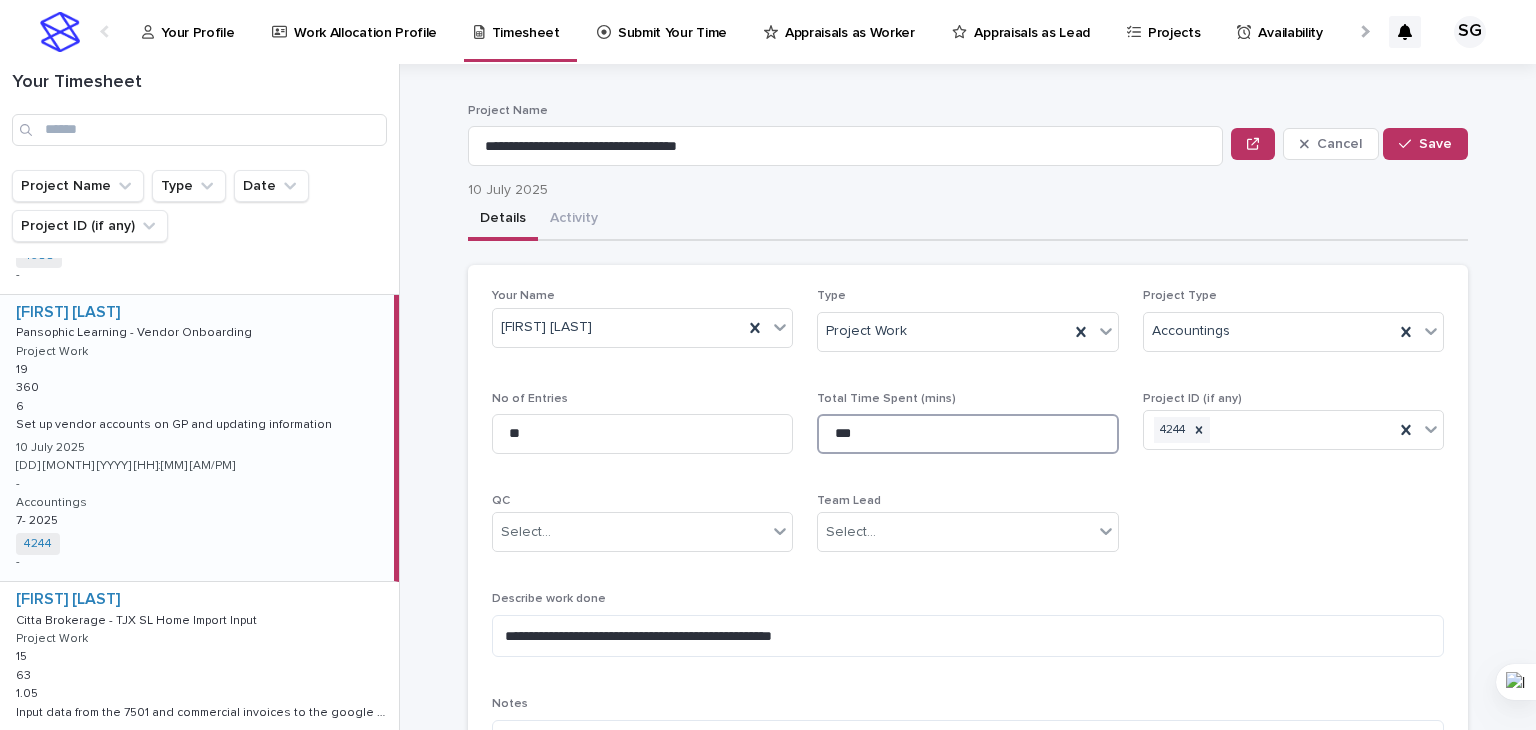 click on "***" at bounding box center [967, 434] 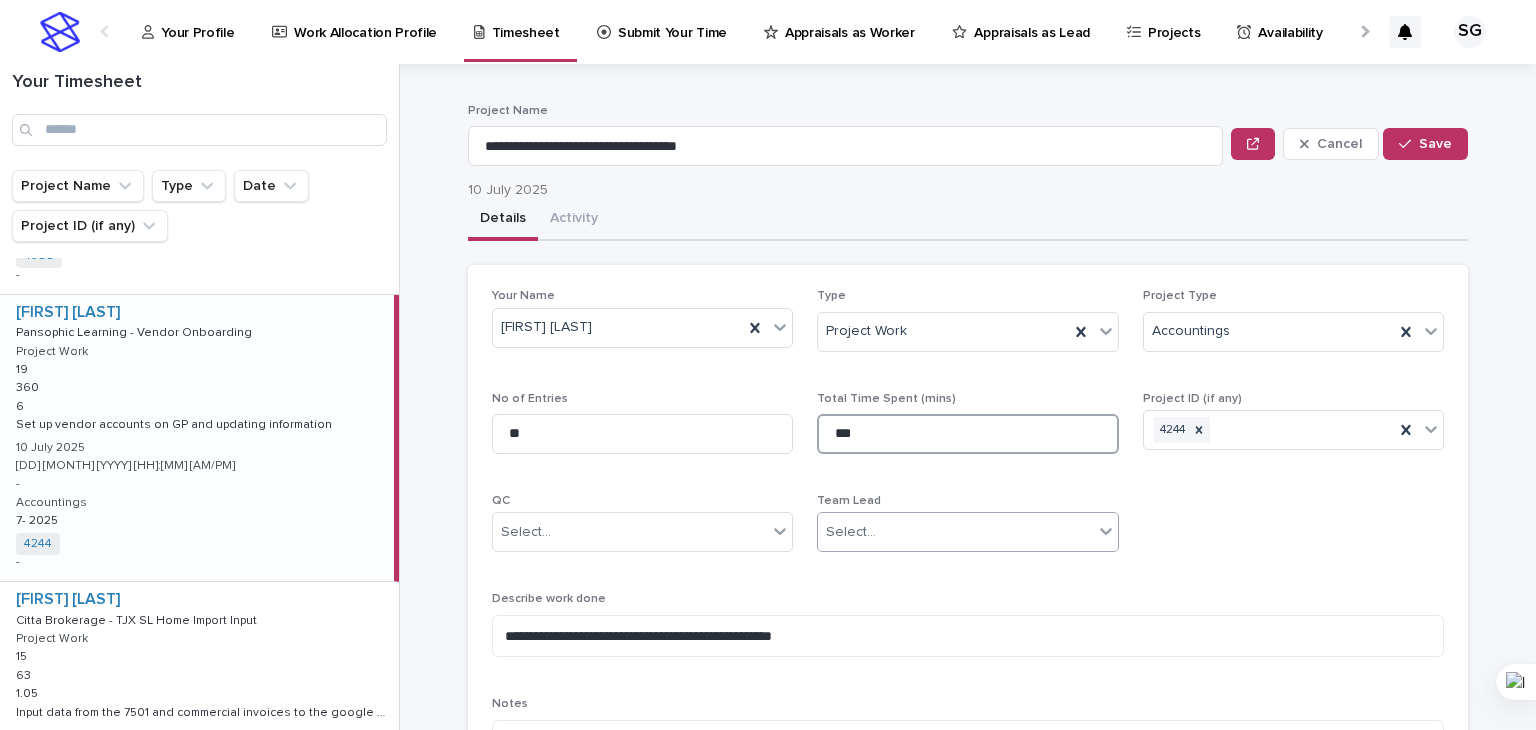 scroll, scrollTop: 100, scrollLeft: 0, axis: vertical 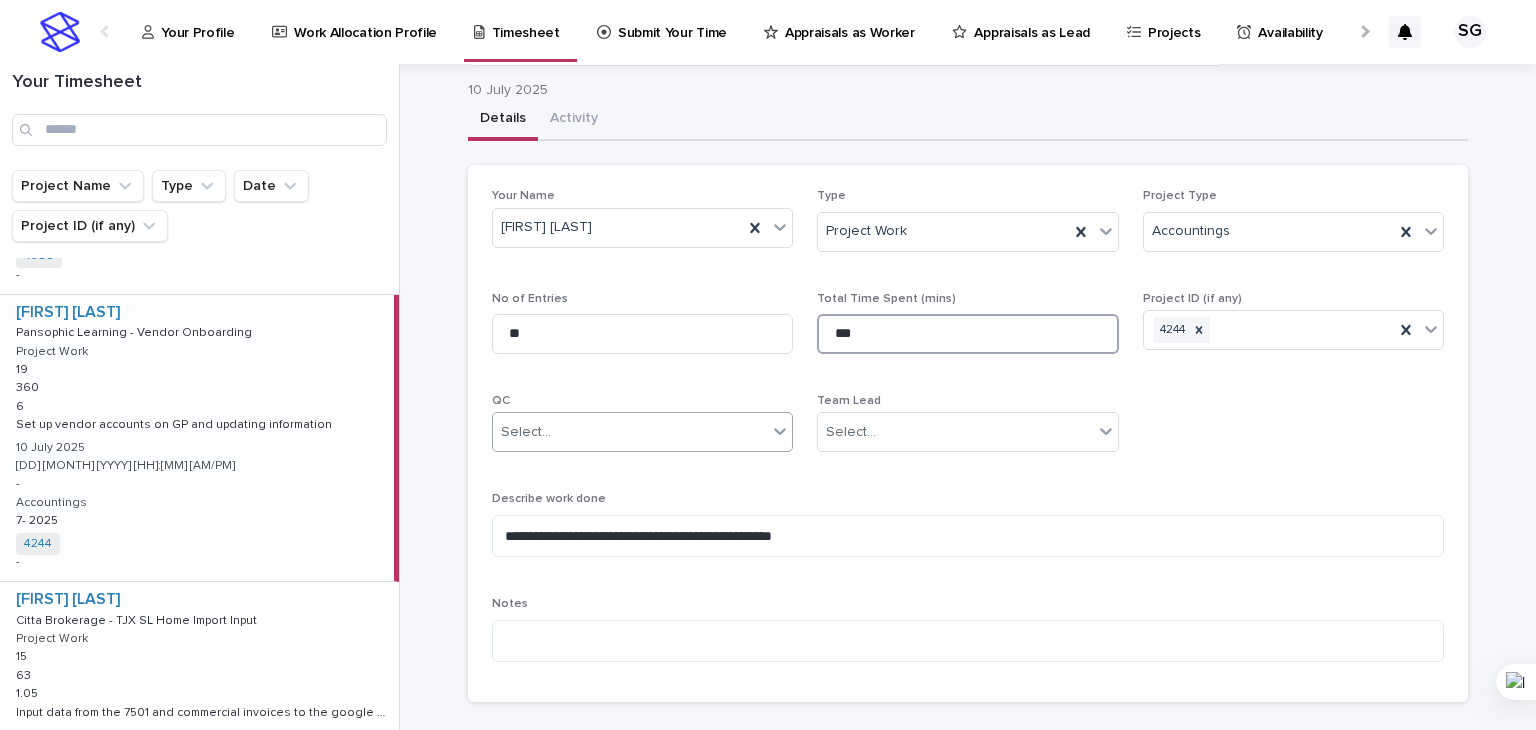 type on "***" 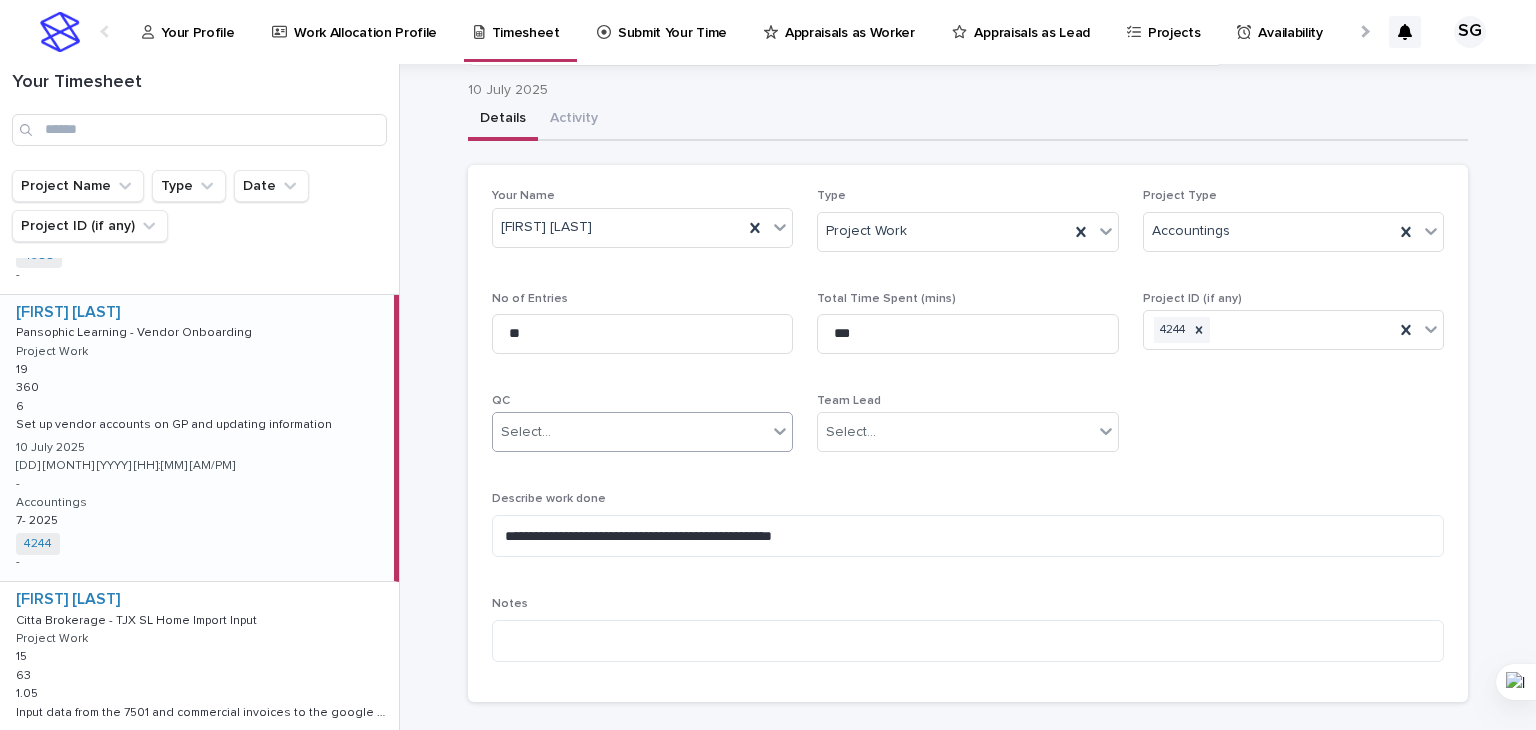 click on "Select..." at bounding box center (630, 432) 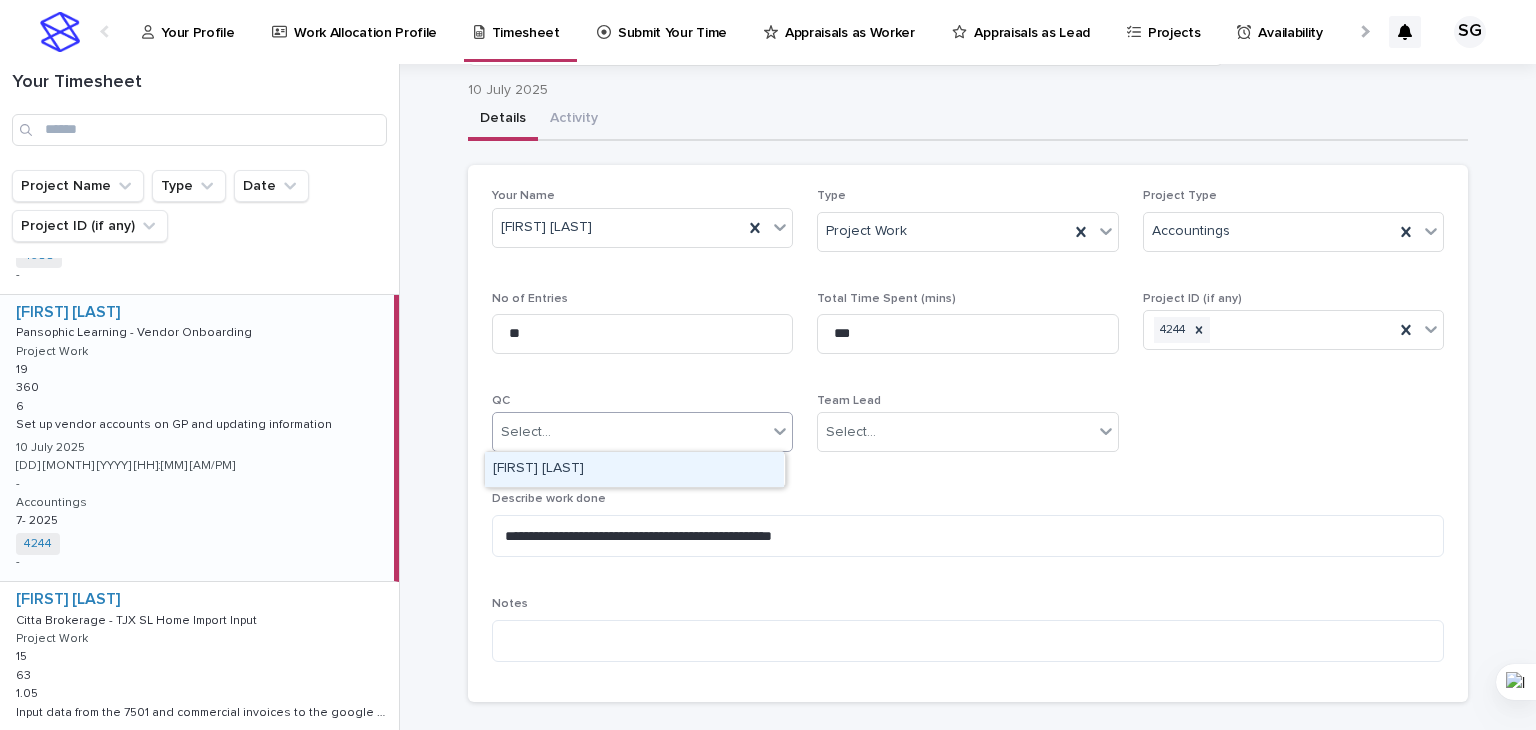 click on "Select..." at bounding box center [630, 432] 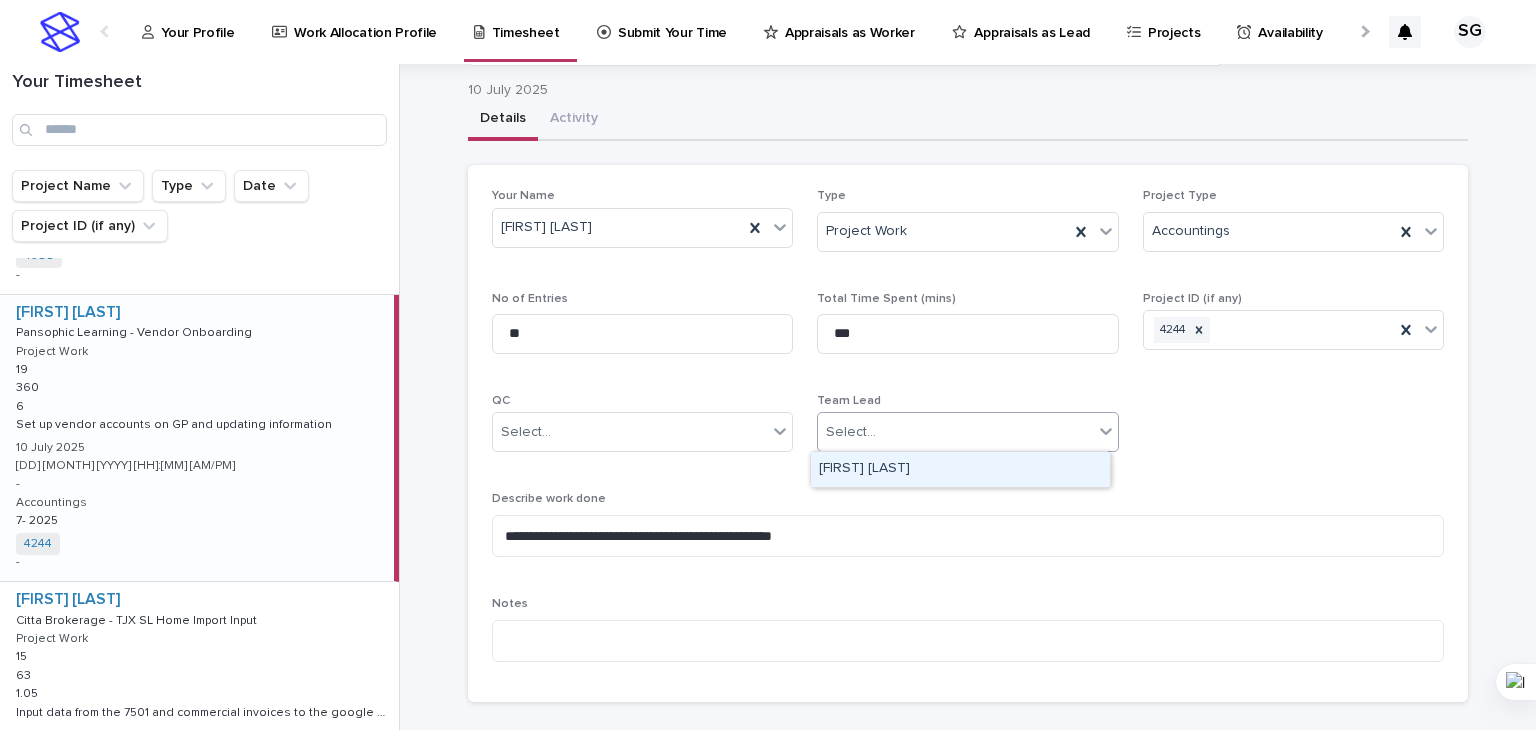 click on "Select..." at bounding box center [955, 432] 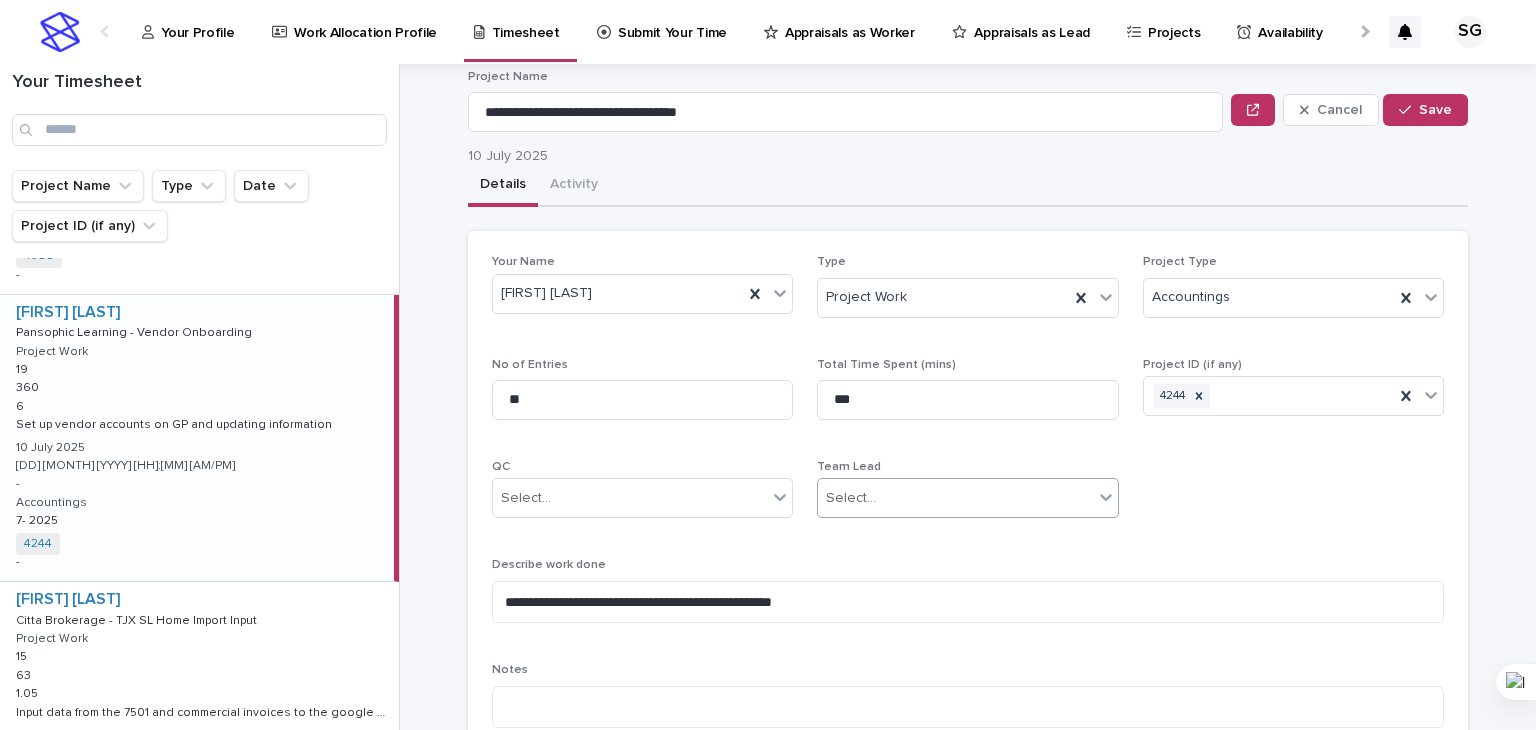 scroll, scrollTop: 0, scrollLeft: 0, axis: both 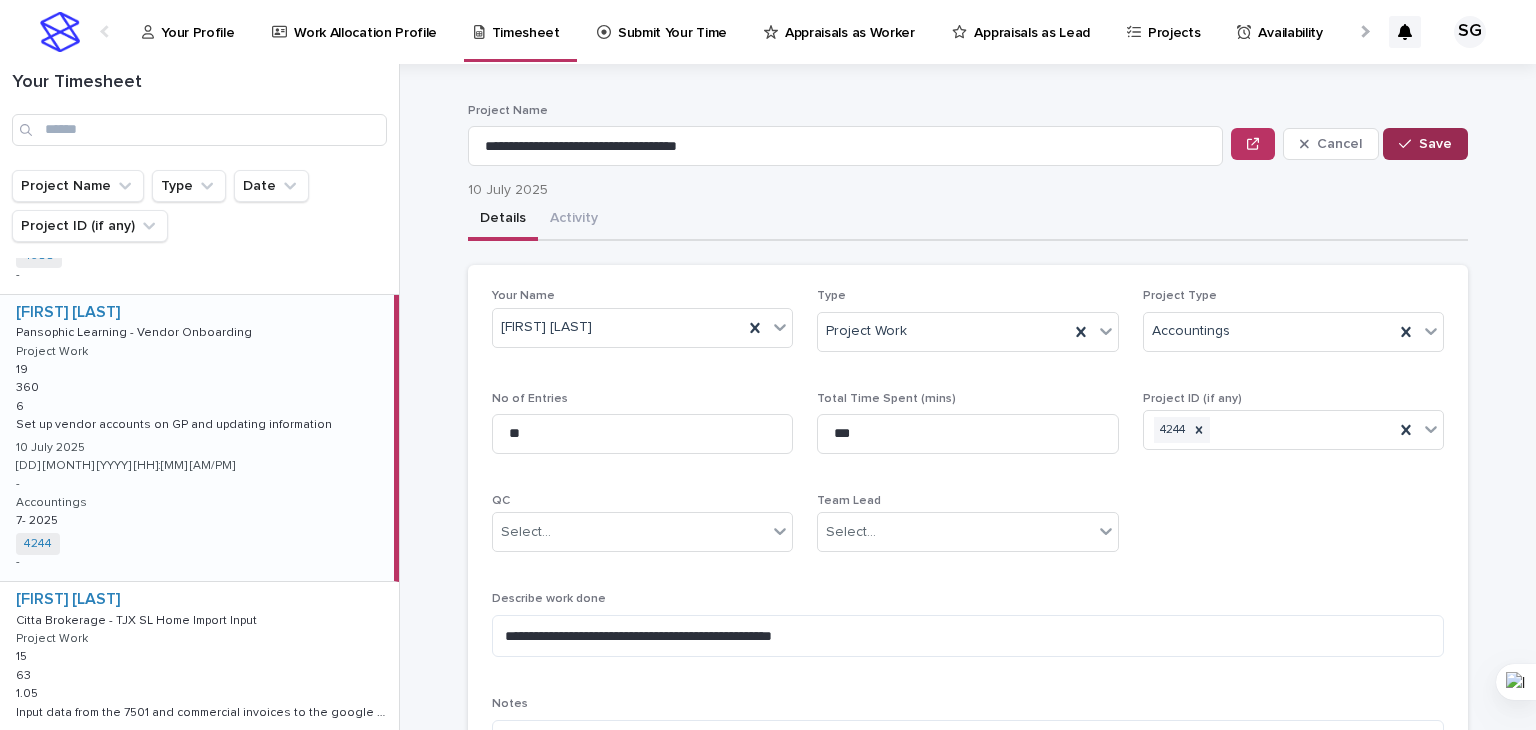 click on "Save" at bounding box center [1435, 144] 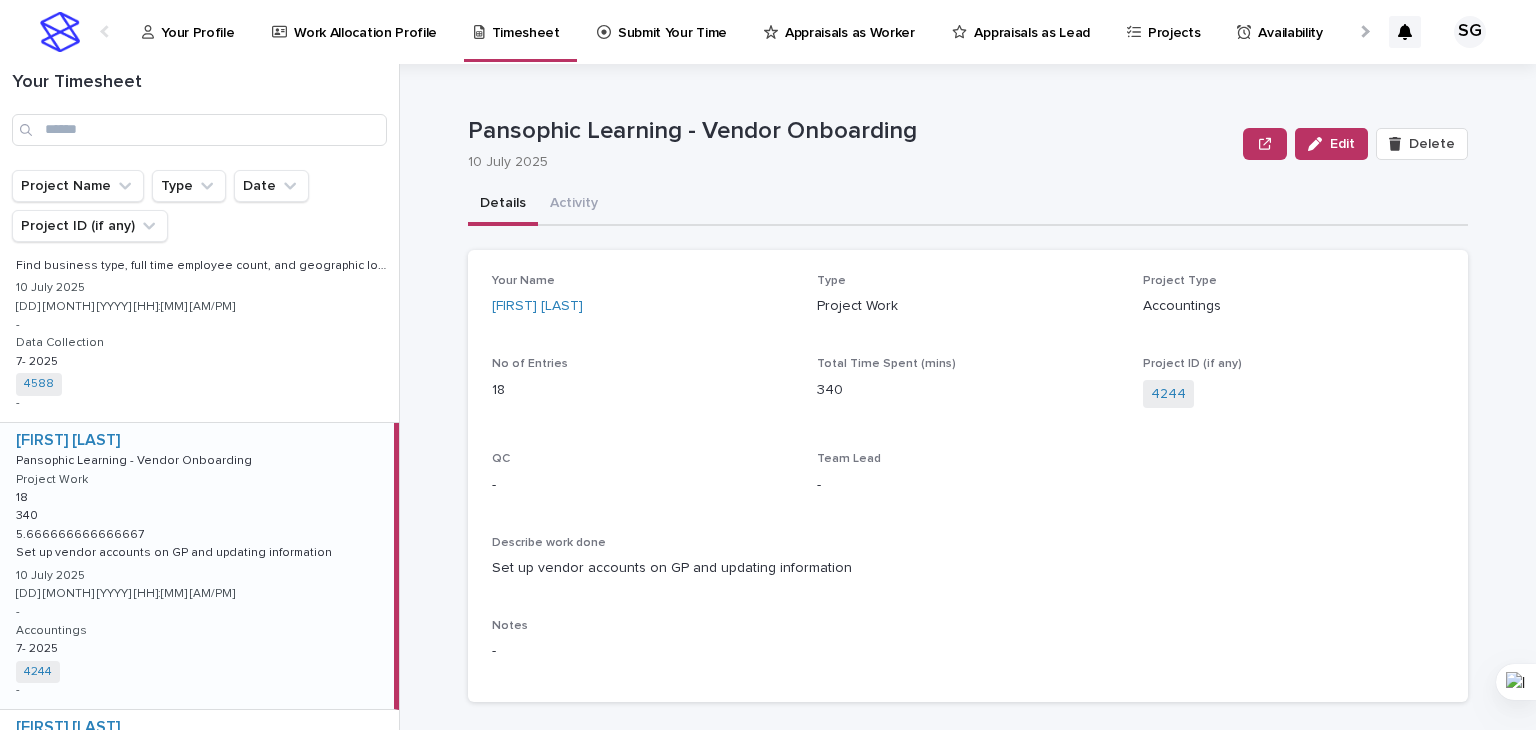 scroll, scrollTop: 1400, scrollLeft: 0, axis: vertical 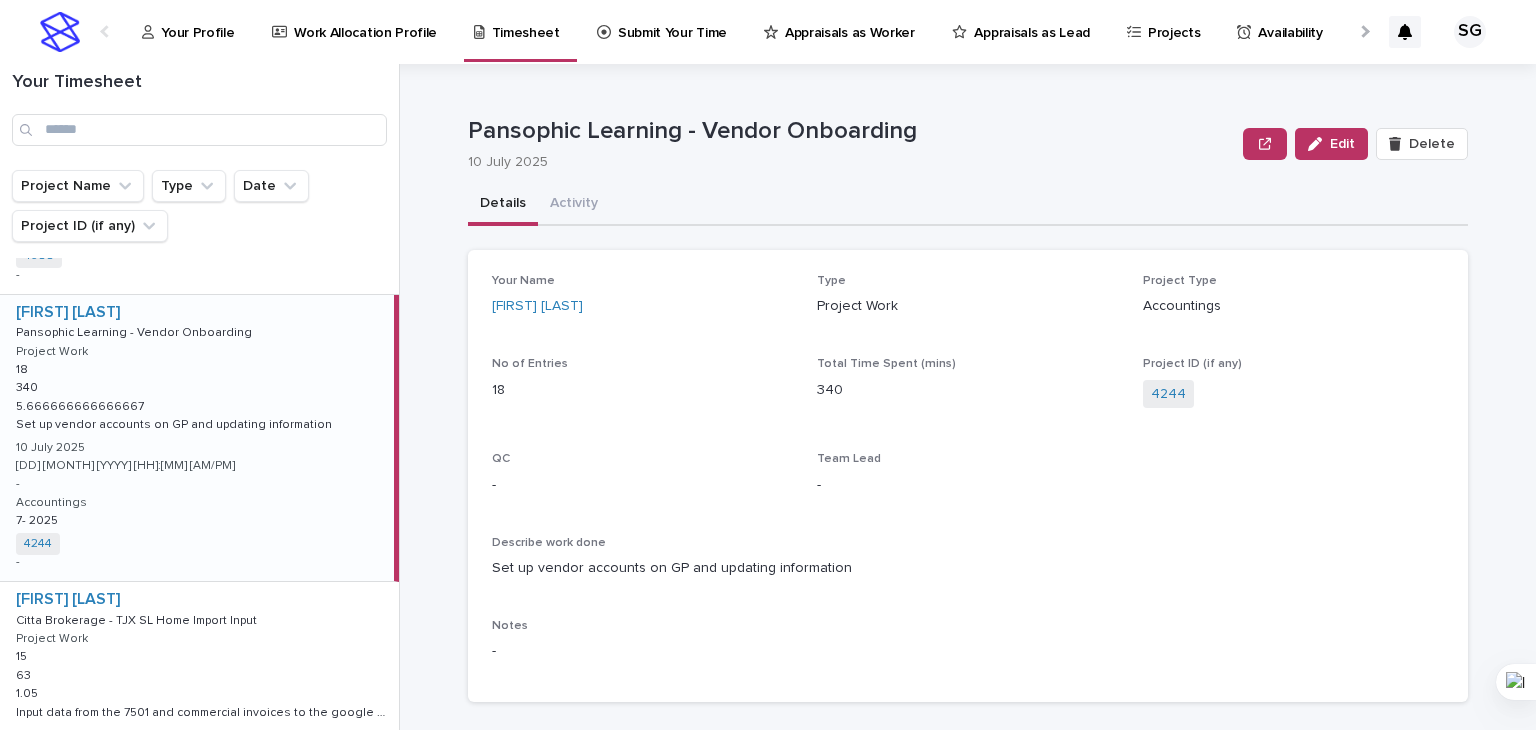 click on "[FIRST] [LAST]   Pansophic Learning - Vendor Onboarding Pansophic Learning - Vendor Onboarding   Project Work 18 18   340 340   5.666666666666667 5.666666666666667   Set up vendor accounts on GP and updating information Set up vendor accounts on GP and updating information   [DD] [MONTH] [YYYY] [DD] [MONTH] [YYYY] [HH]:[MM] [AM/PM] - Accountings 7- 2025 7- 2025   4244   + 0 -" at bounding box center (197, 438) 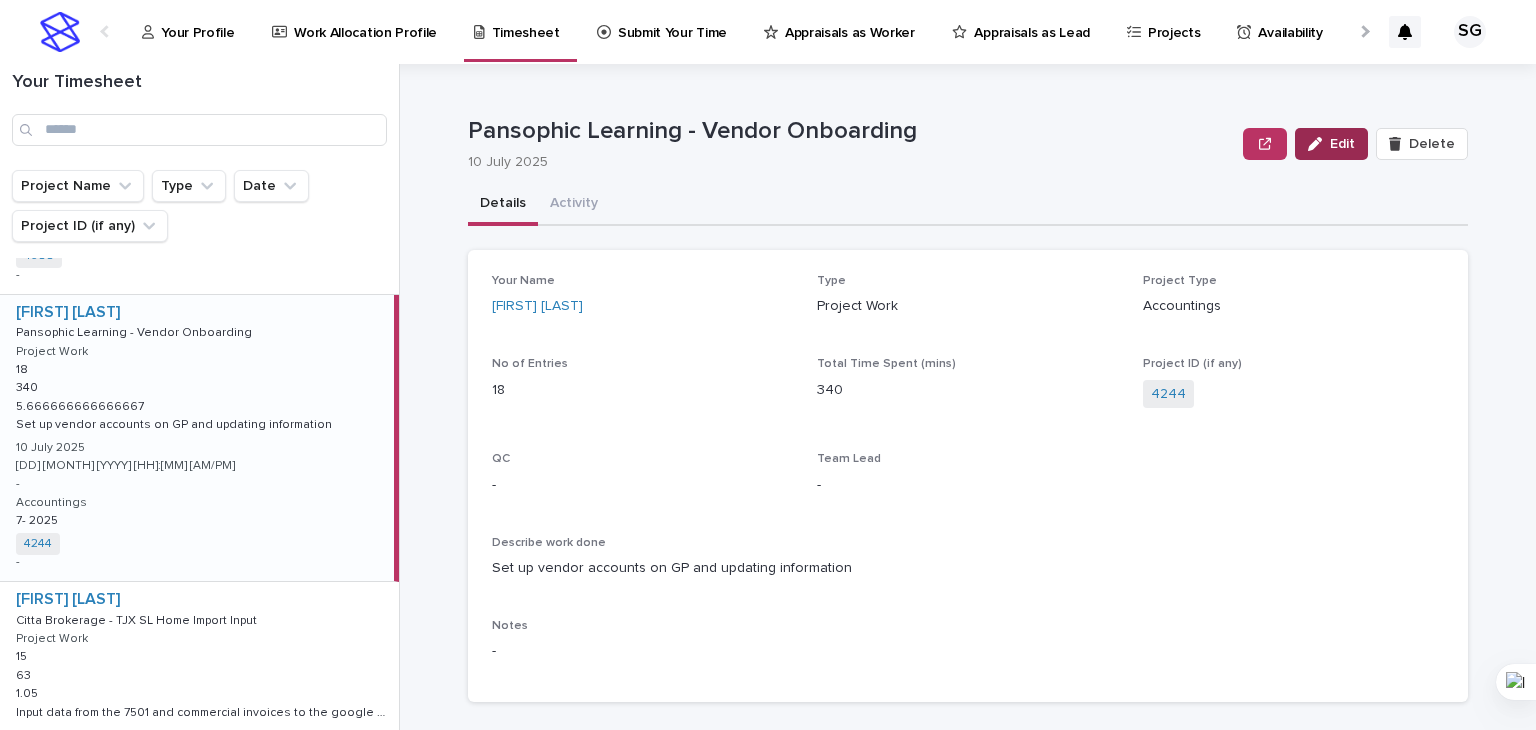 click on "Edit" at bounding box center [1342, 144] 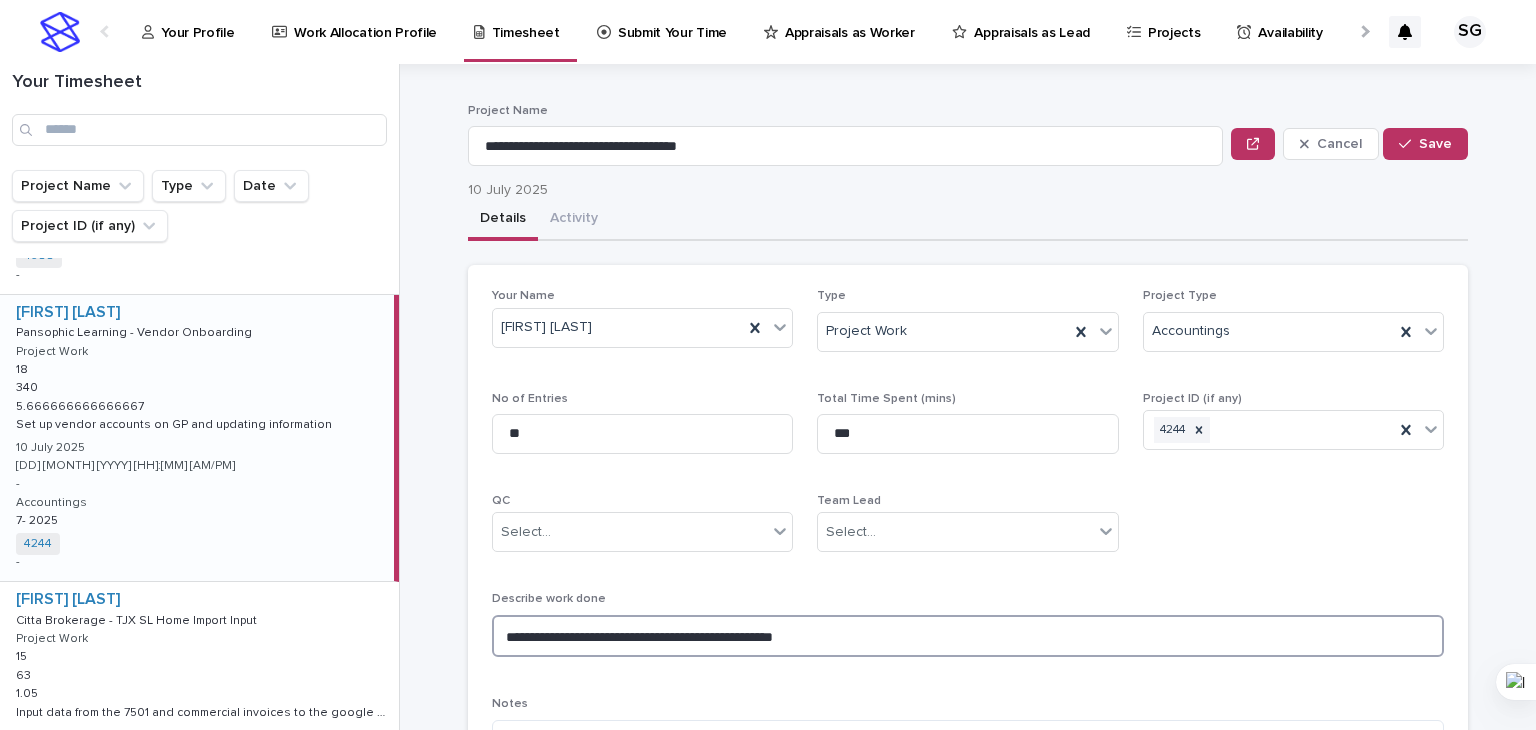 click on "**********" at bounding box center (968, 636) 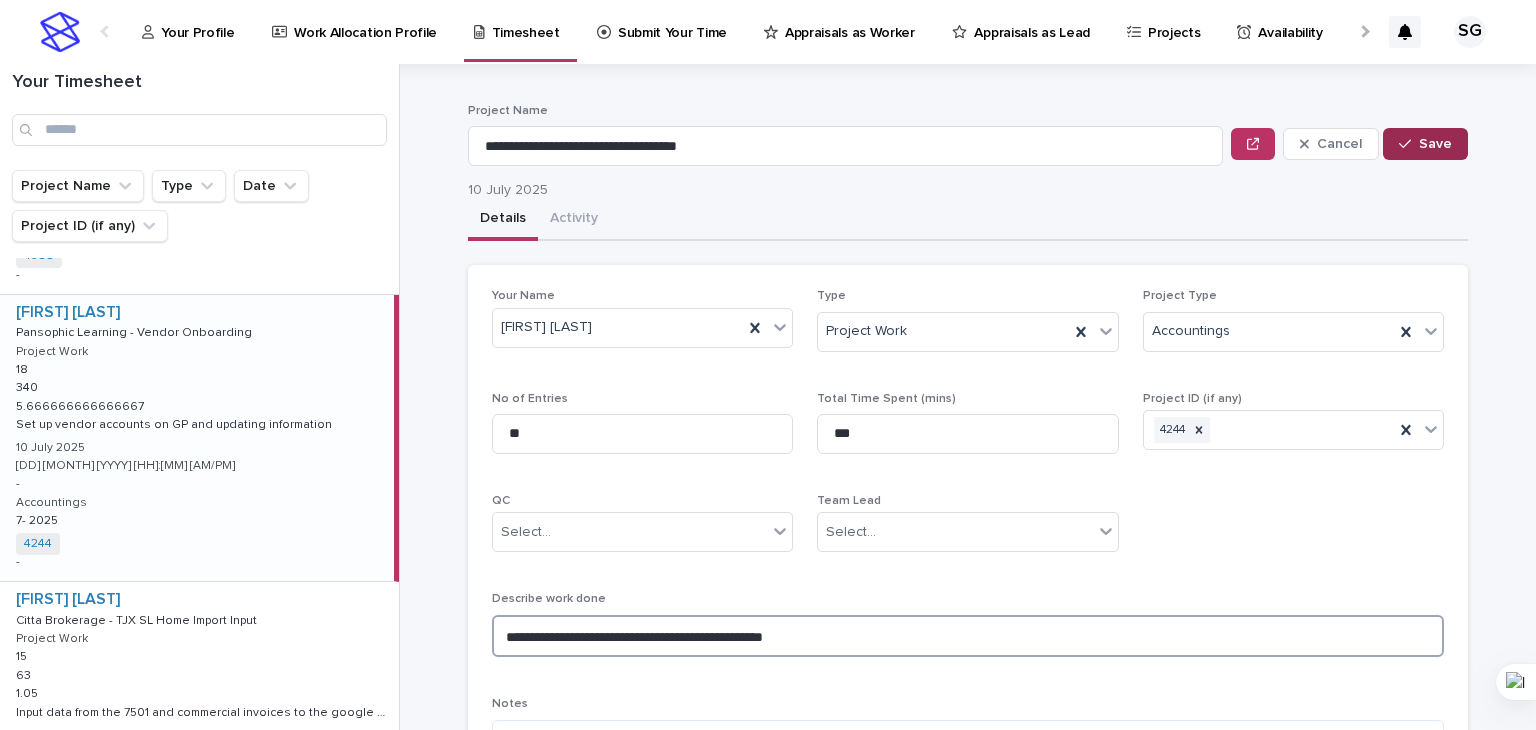 type on "**********" 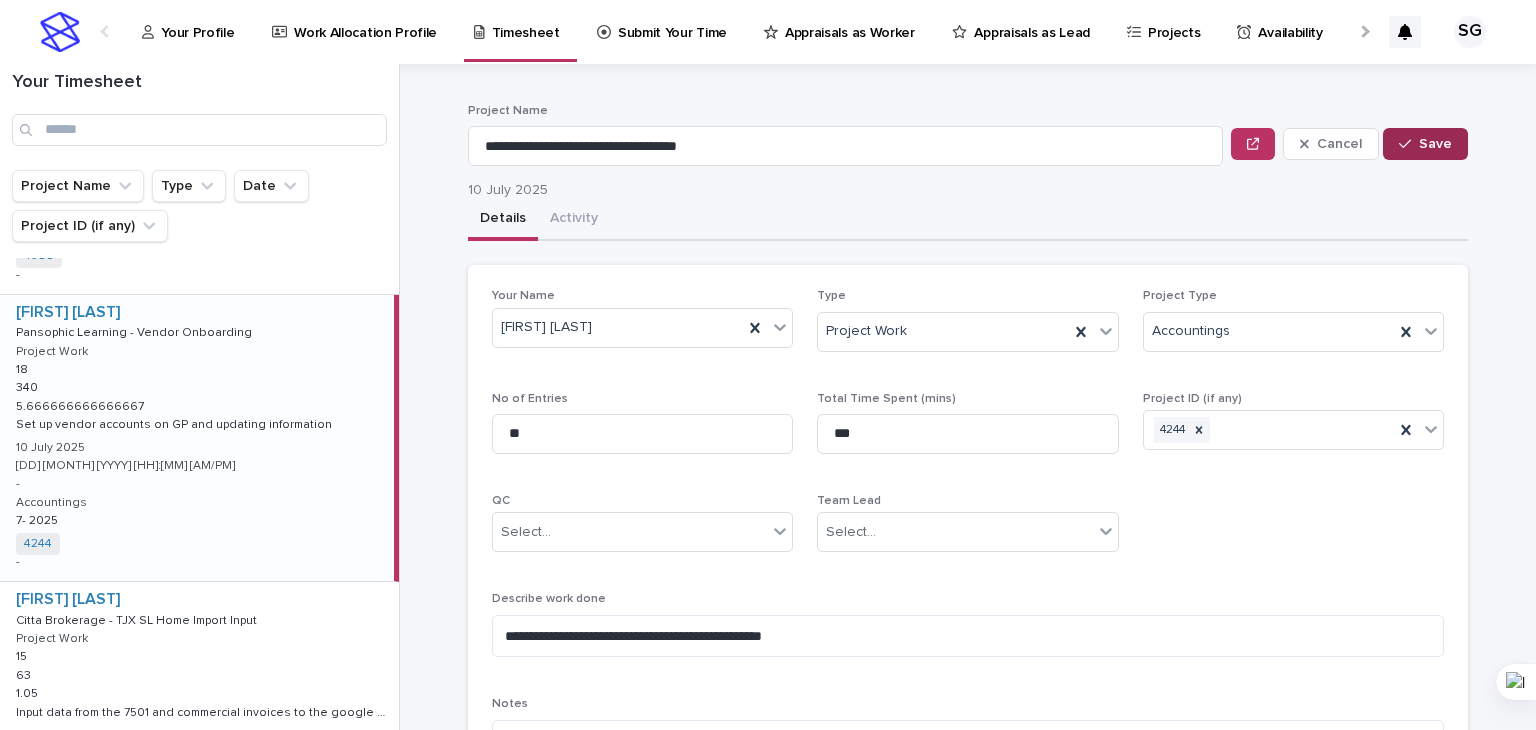 click on "Save" at bounding box center [1435, 144] 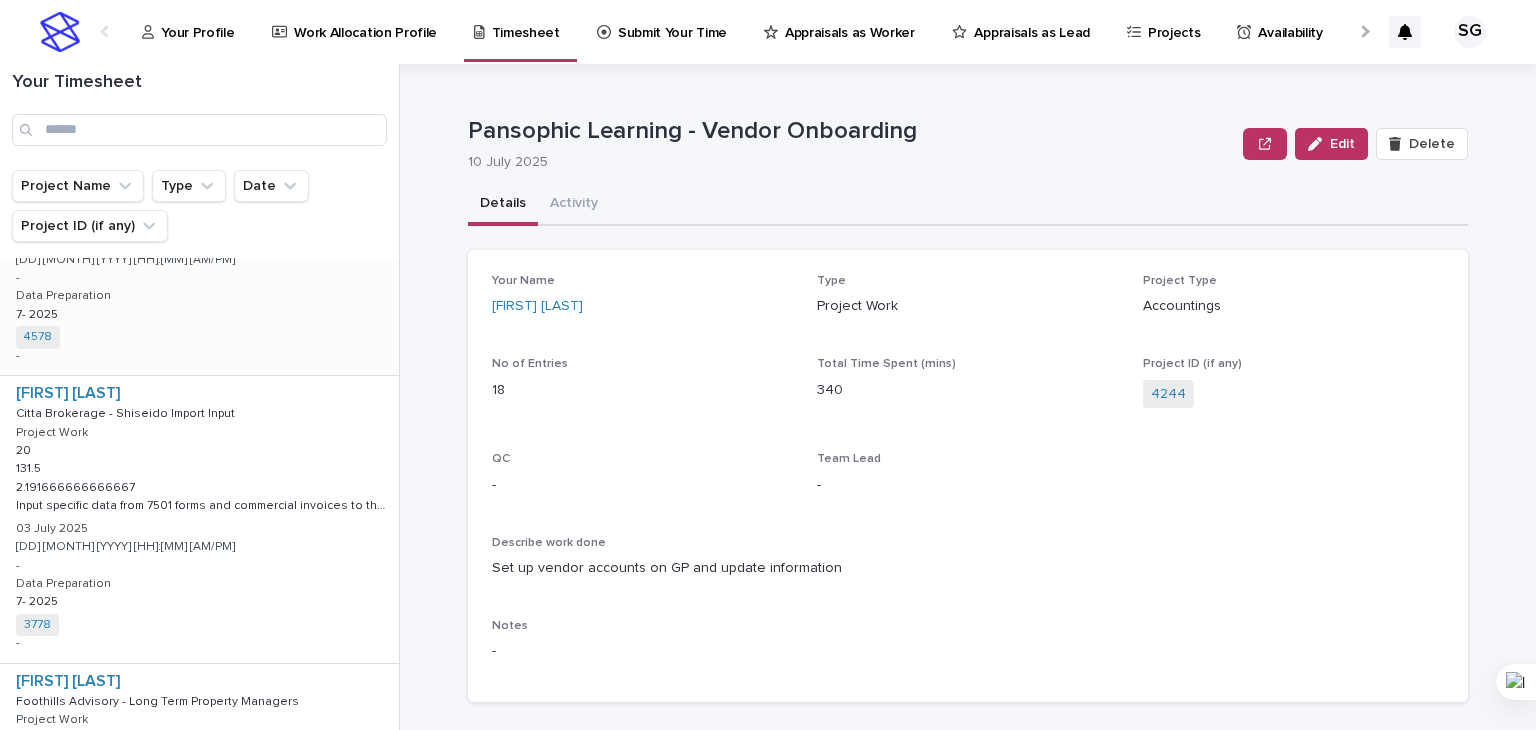 scroll, scrollTop: 0, scrollLeft: 0, axis: both 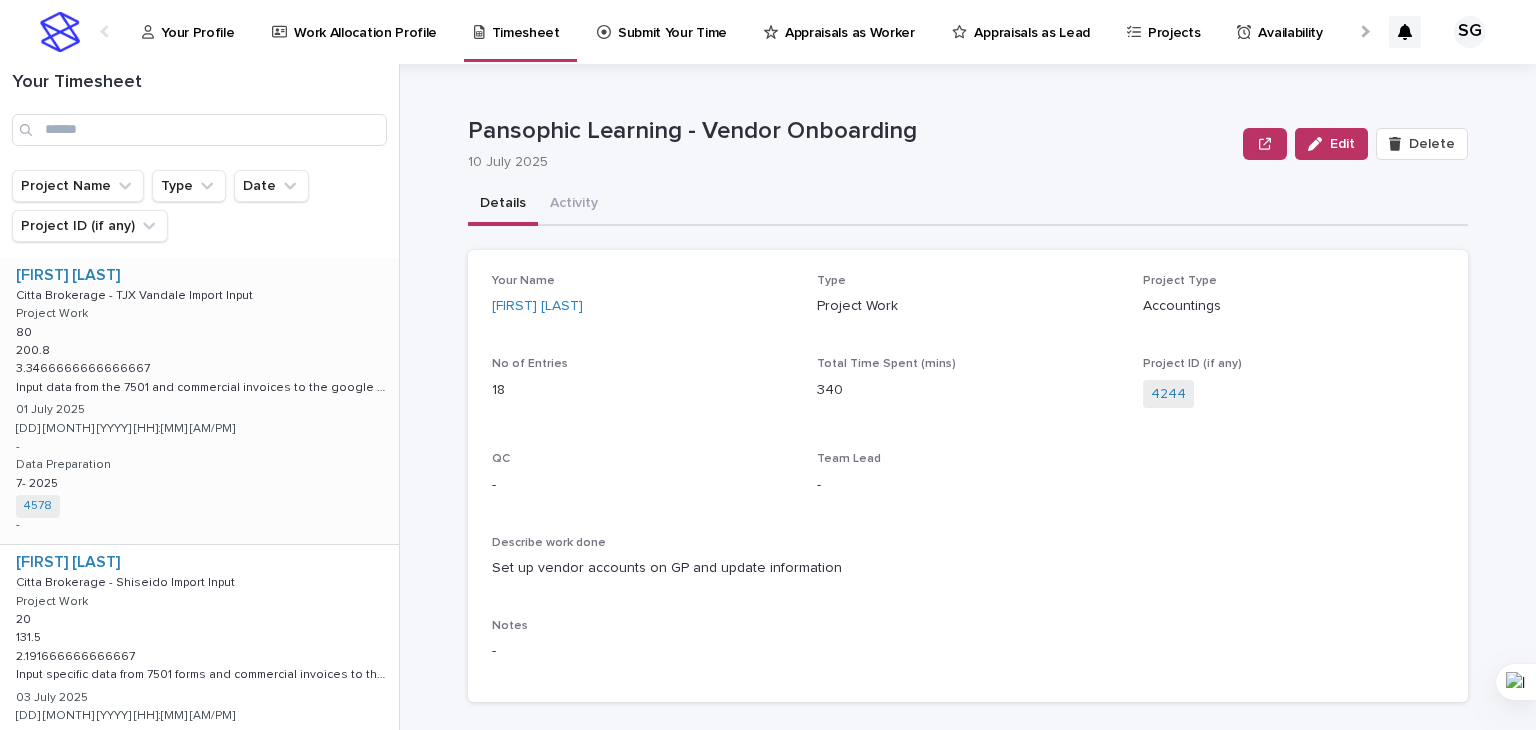 click on "Input data from the 7501 and commercial invoices to the google sheet" at bounding box center (205, 386) 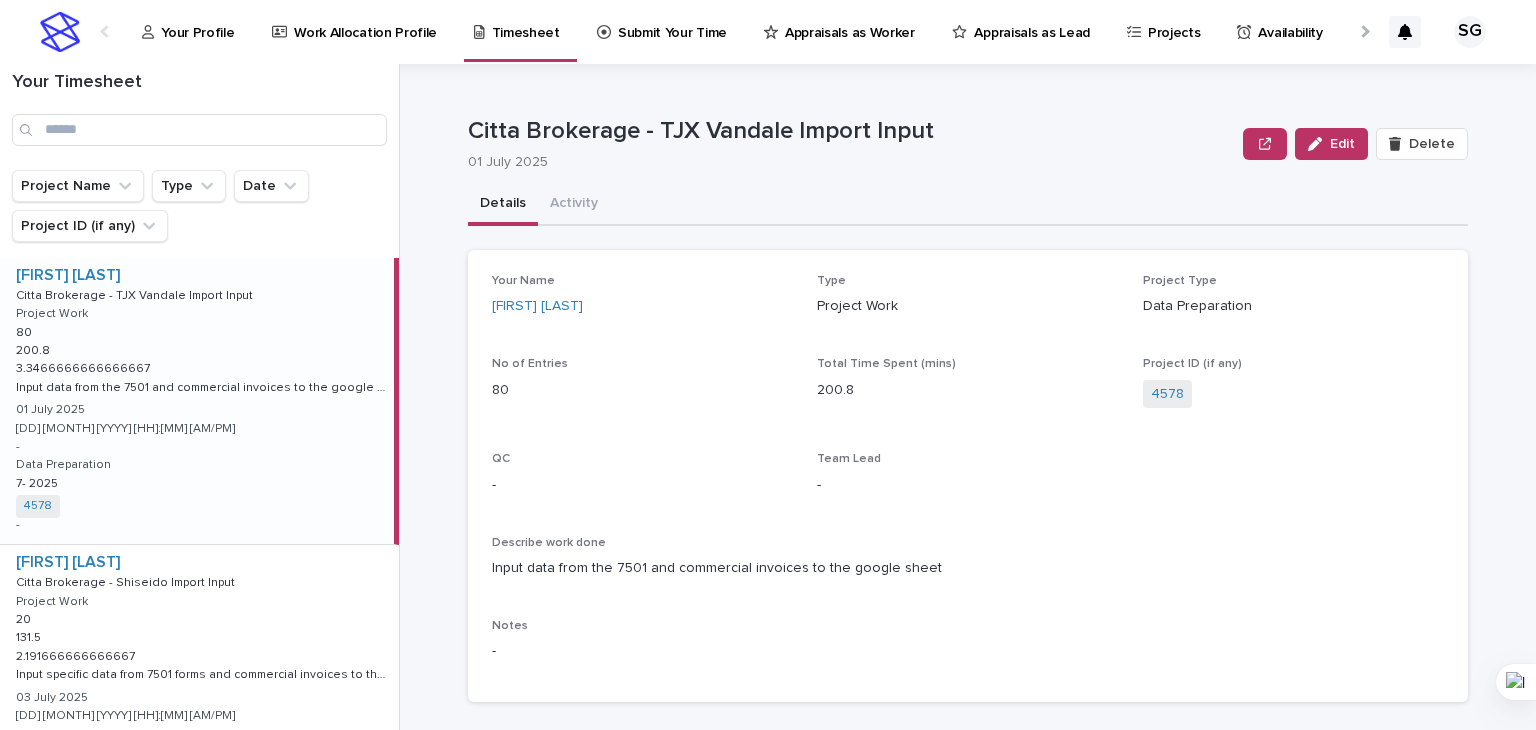 click on "Your Name [FIRST] [LAST]   Type Project Work Project Type Data Preparation No of Entries 80 Total Time Spent (mins) 200.8 Project ID (if any) 4578   QC - Team Lead - Describe work done  Input data from the 7501 and commercial invoices to the google sheet Notes -" at bounding box center (968, 476) 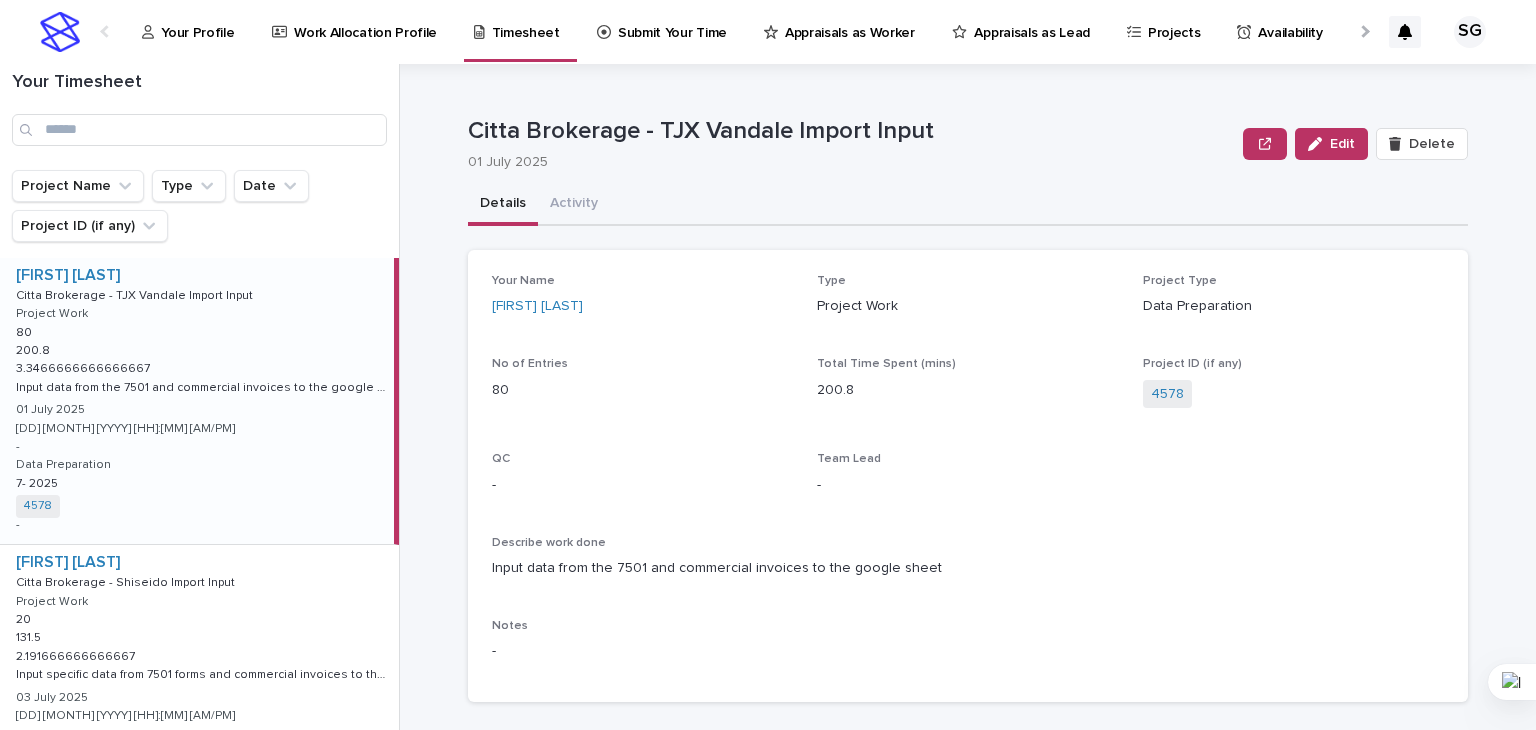 copy on "Input data from the 7501 and commercial invoices to the google sheet" 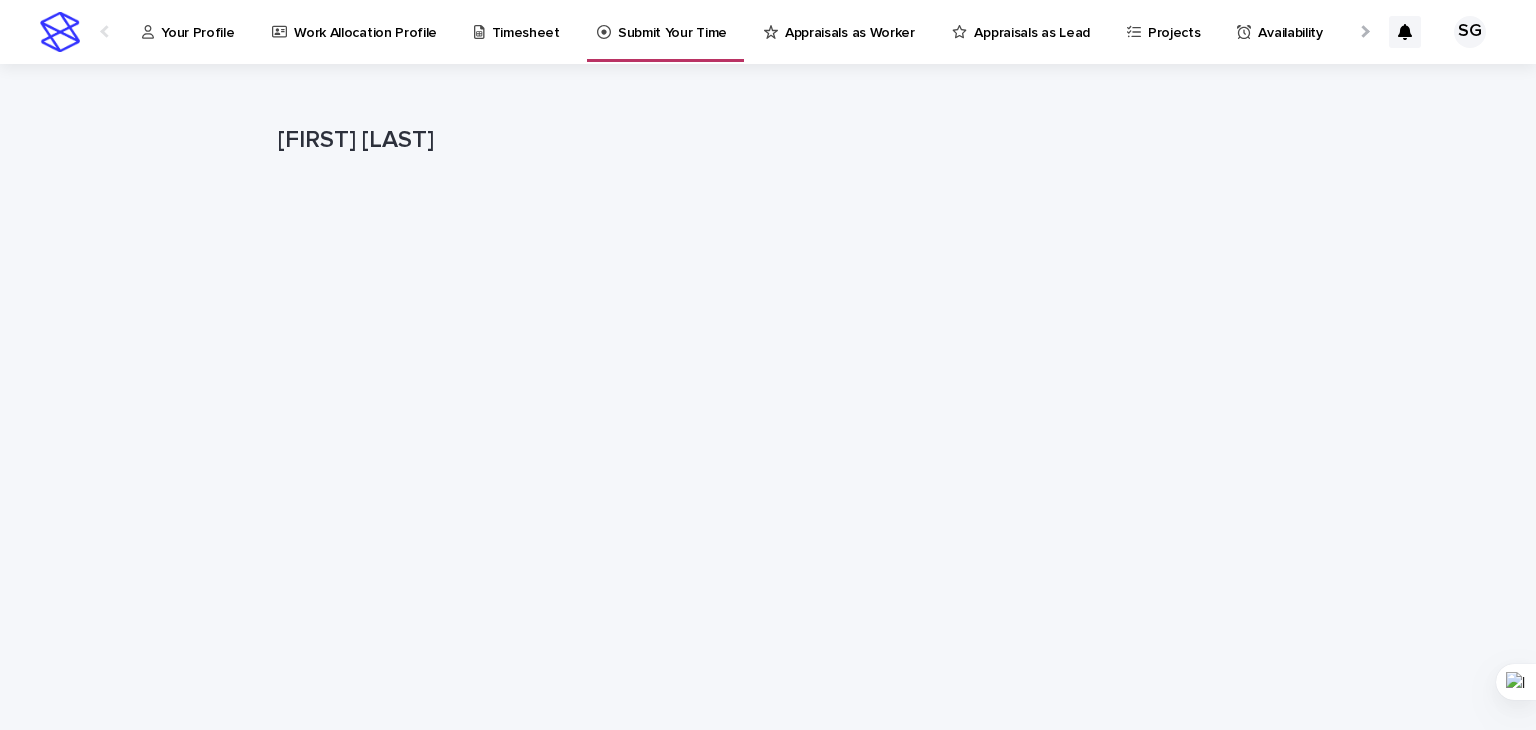 scroll, scrollTop: 16, scrollLeft: 0, axis: vertical 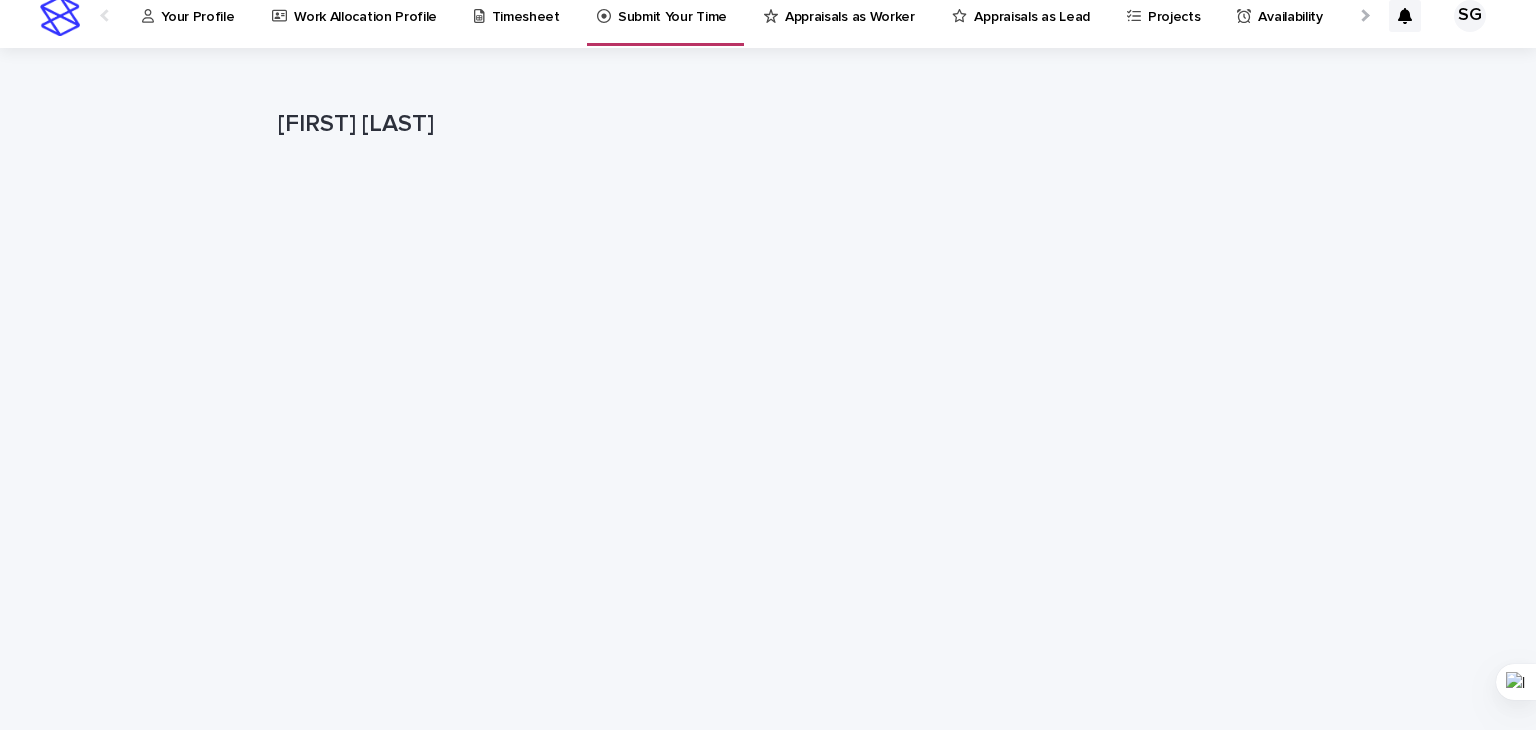 click on "Timesheet" at bounding box center [520, 15] 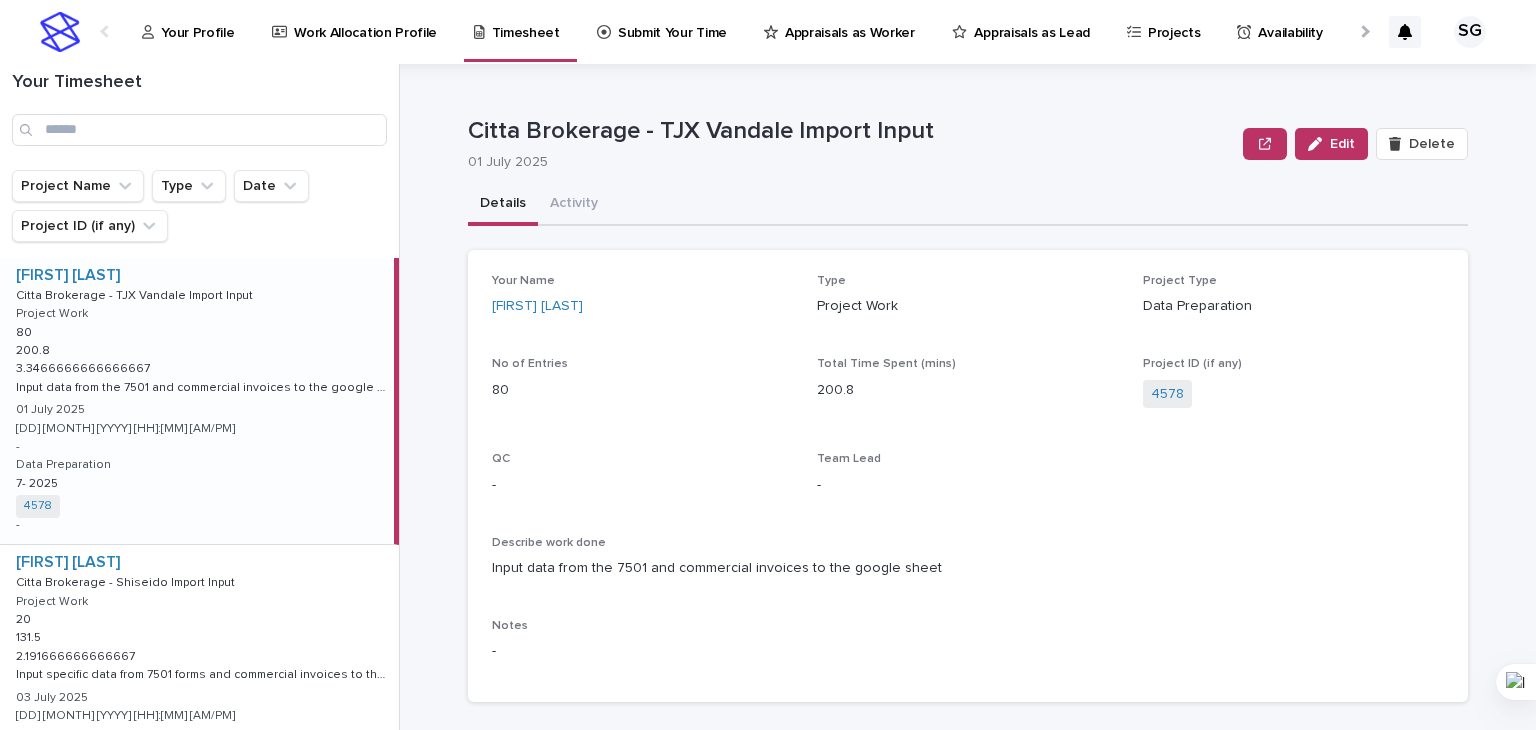 scroll, scrollTop: 0, scrollLeft: 0, axis: both 